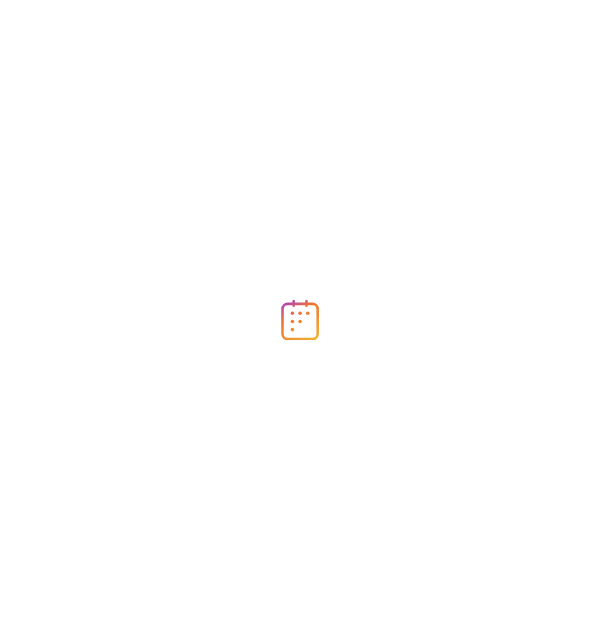 scroll, scrollTop: 0, scrollLeft: 0, axis: both 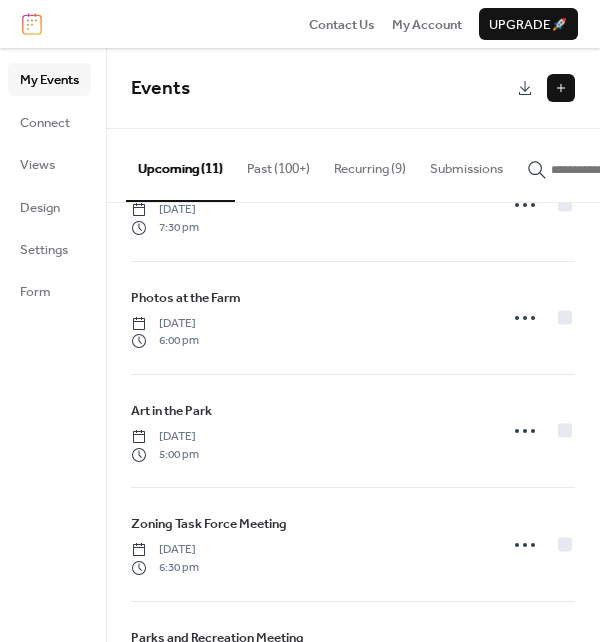 click on "Recurring (9)" at bounding box center [370, 164] 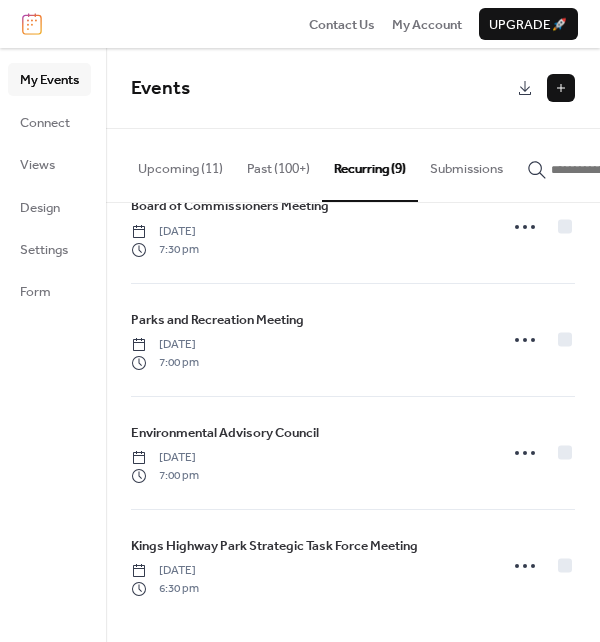 scroll, scrollTop: 624, scrollLeft: 0, axis: vertical 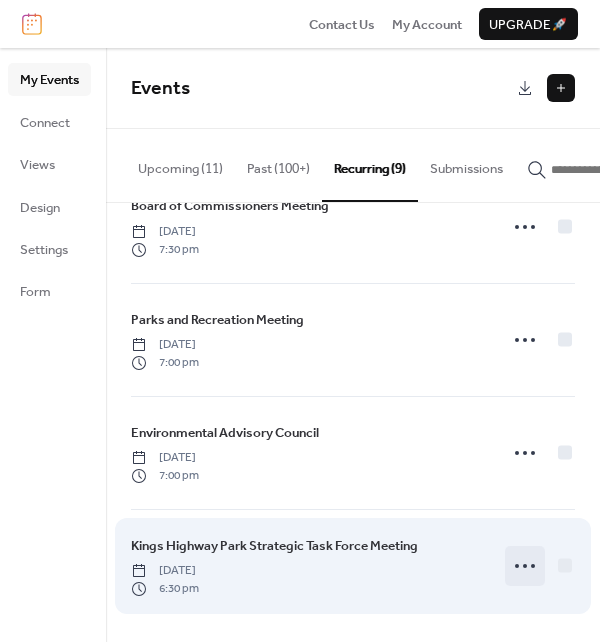 click 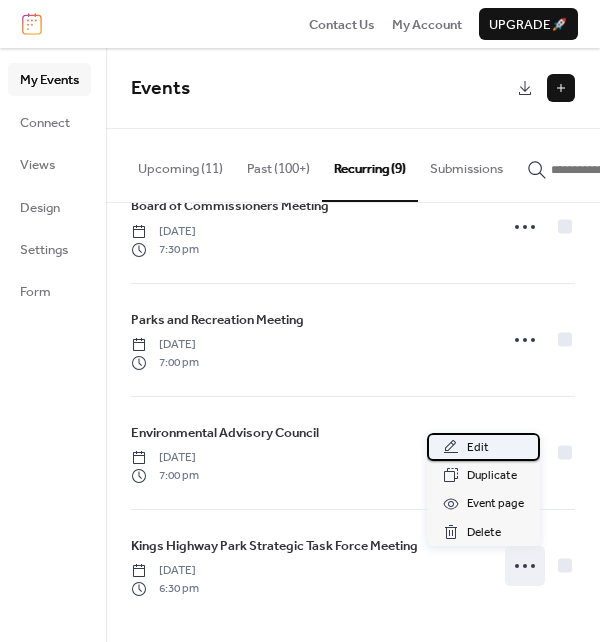 click on "Edit" at bounding box center (483, 447) 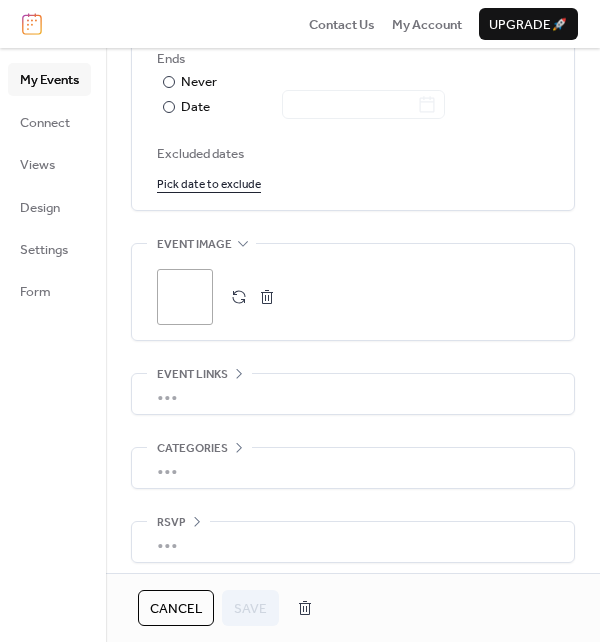 scroll, scrollTop: 1230, scrollLeft: 0, axis: vertical 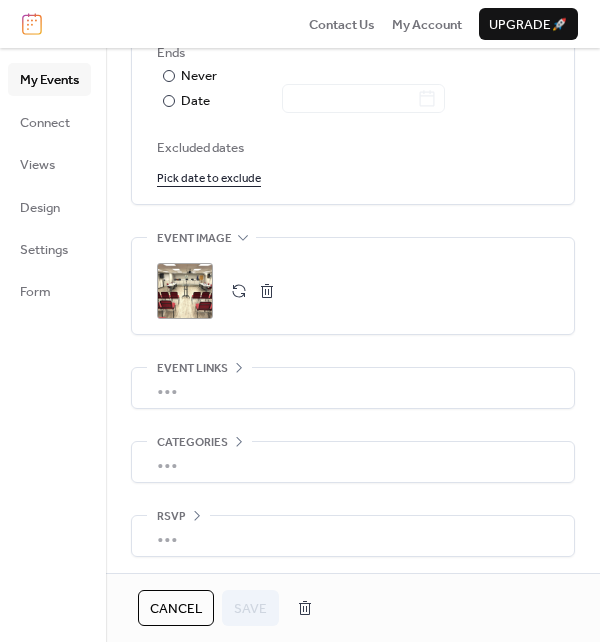 click on "•••" at bounding box center [353, 388] 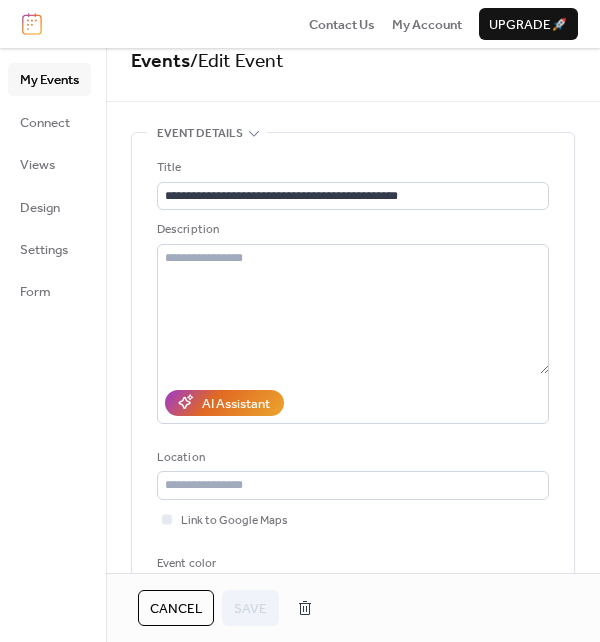 scroll, scrollTop: 0, scrollLeft: 0, axis: both 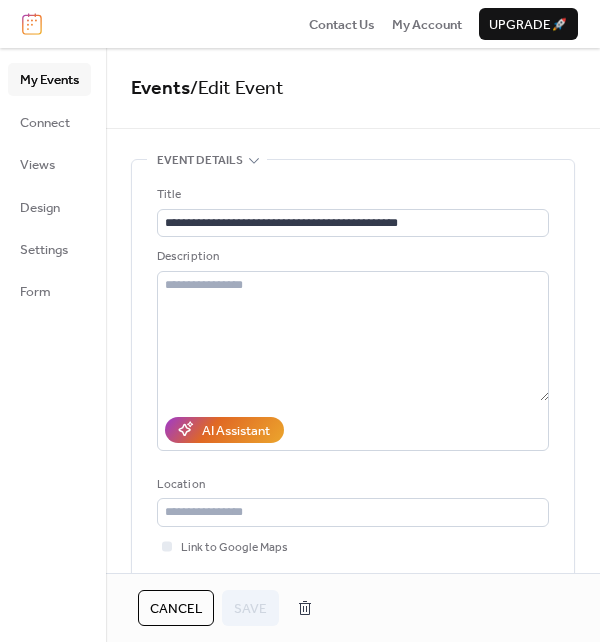 click on "Cancel" at bounding box center (176, 609) 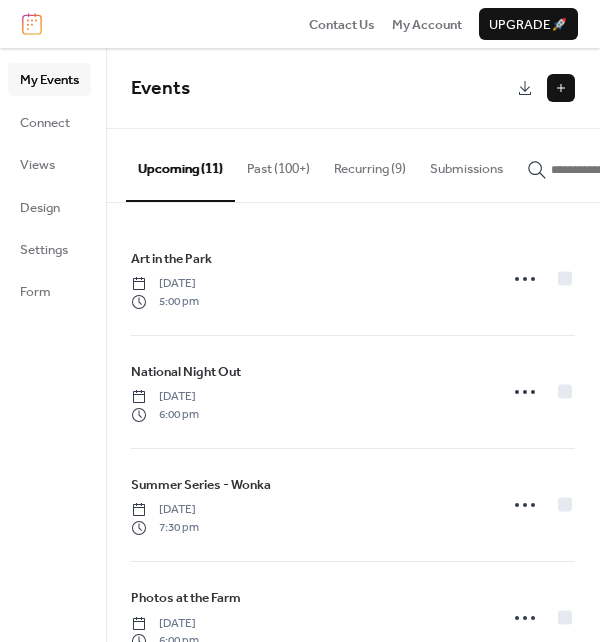 click on "Recurring (9)" at bounding box center (370, 164) 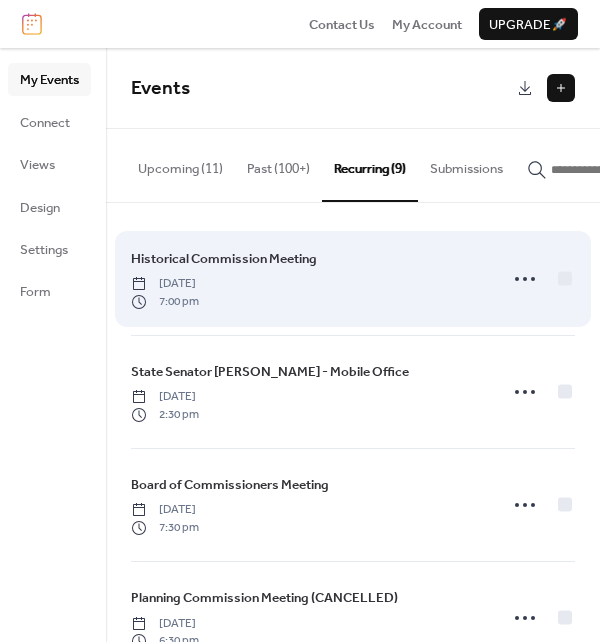 click on "7:00 pm" at bounding box center [165, 302] 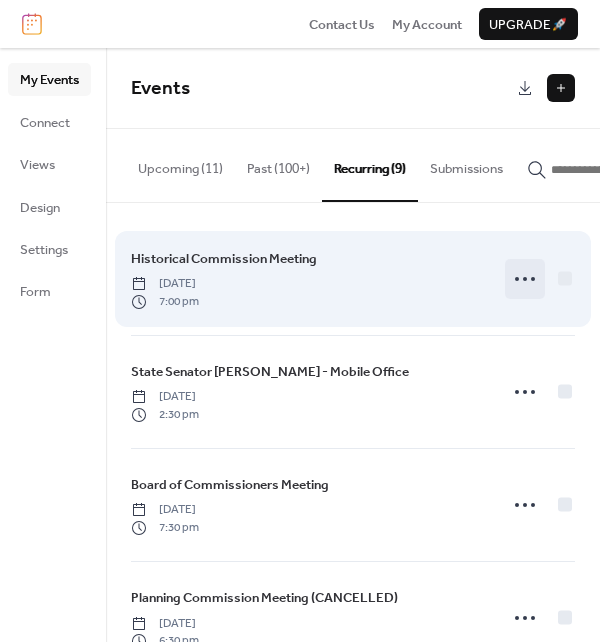 click 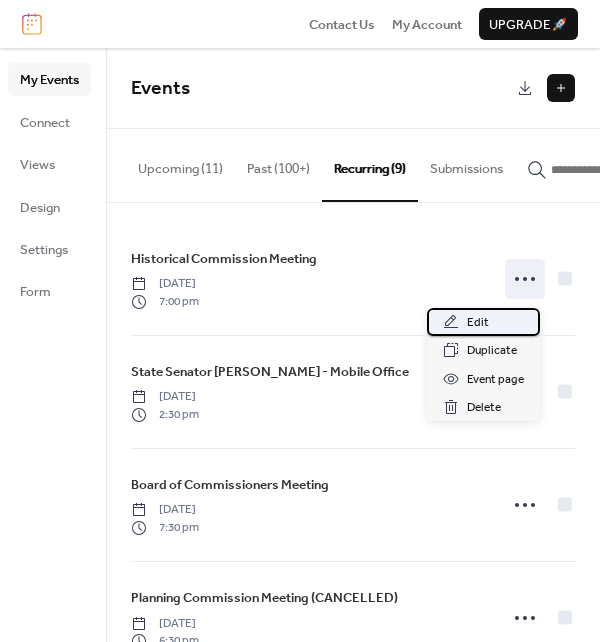 click on "Edit" at bounding box center (478, 323) 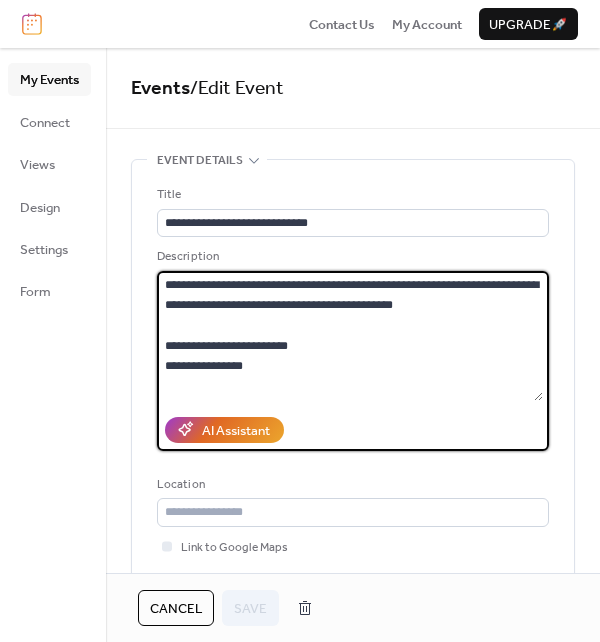 drag, startPoint x: 166, startPoint y: 280, endPoint x: 403, endPoint y: 410, distance: 270.31277 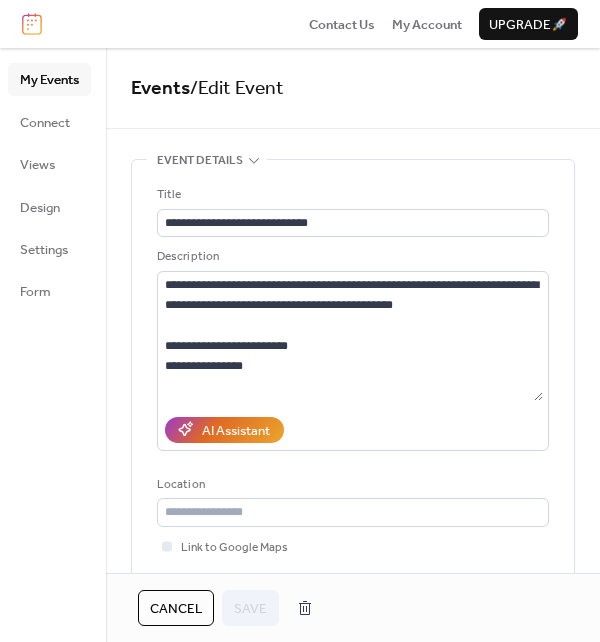 click on "My Events" at bounding box center (49, 80) 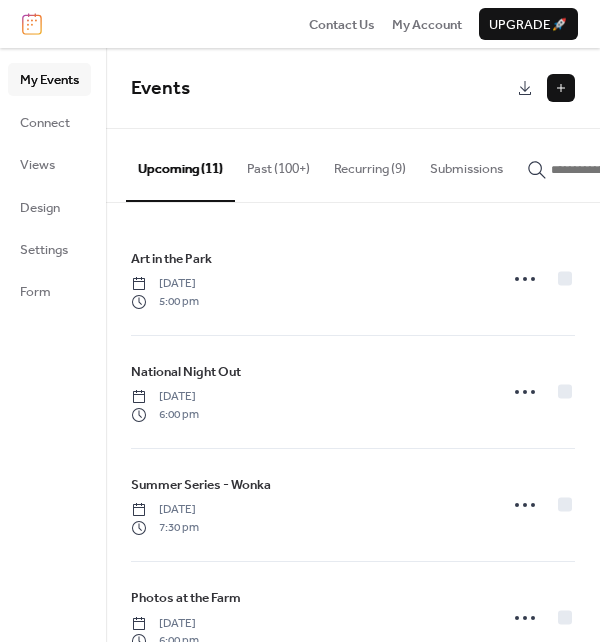 click on "Recurring (9)" at bounding box center (370, 164) 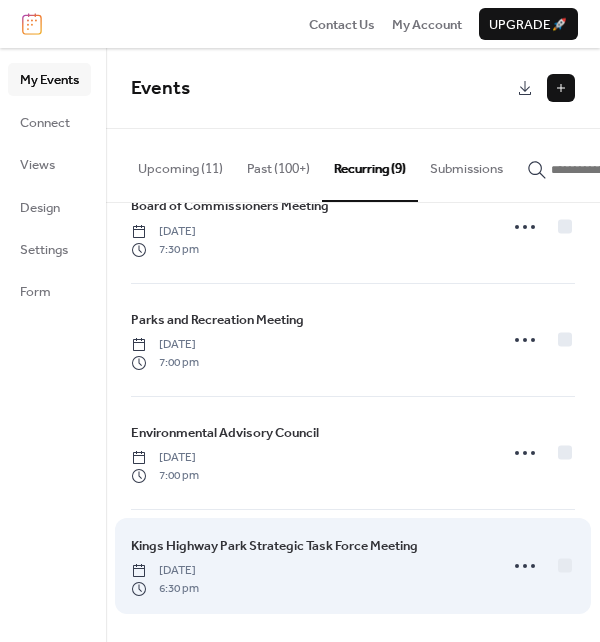 scroll, scrollTop: 624, scrollLeft: 0, axis: vertical 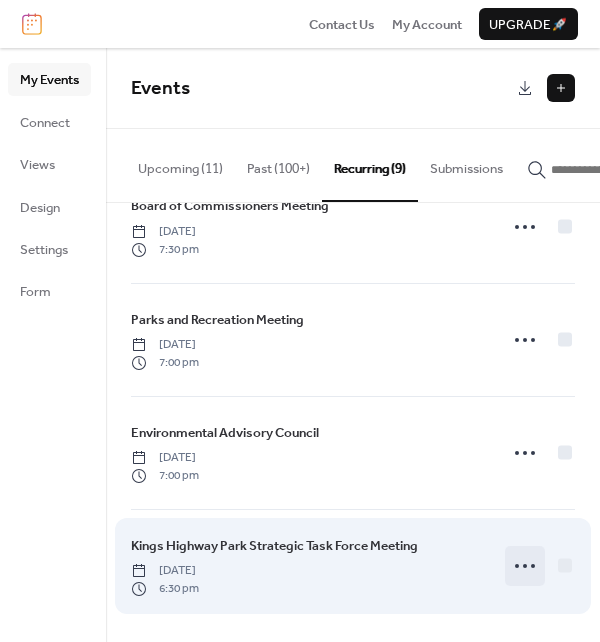 click 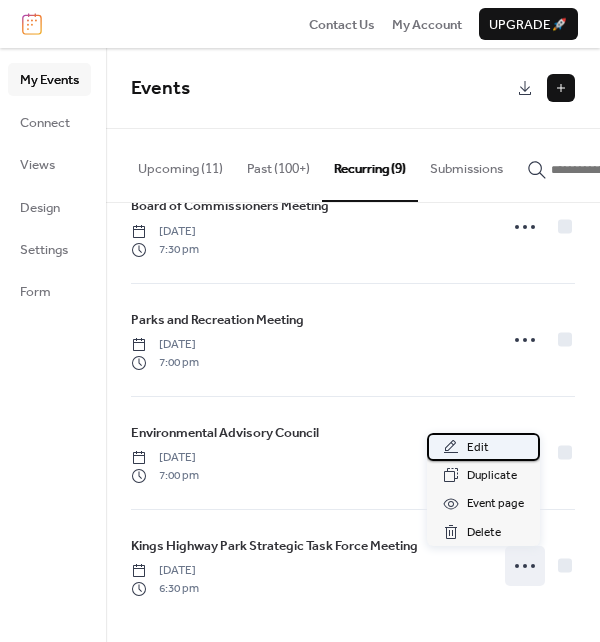 click on "Edit" at bounding box center [483, 447] 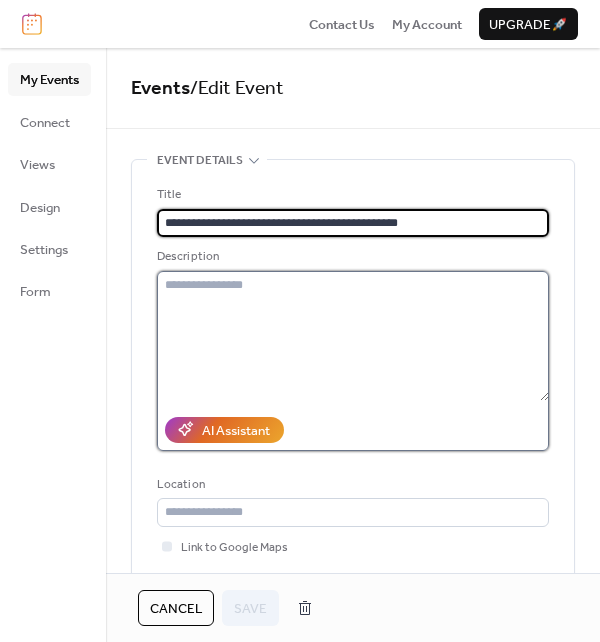 click at bounding box center [353, 336] 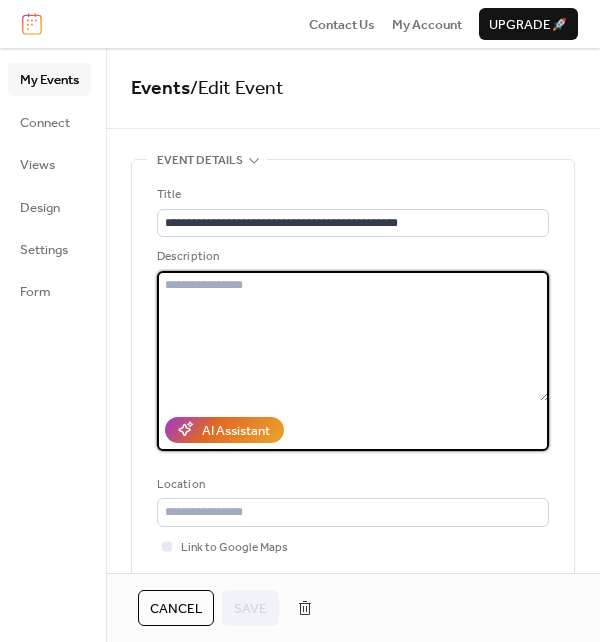 paste on "**********" 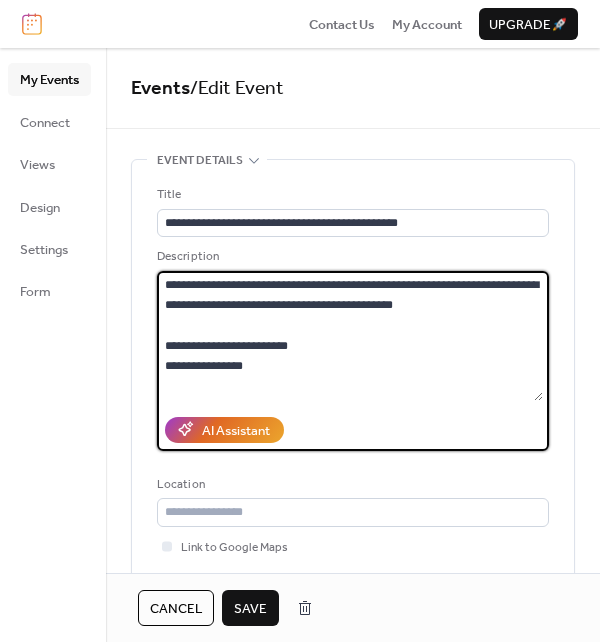 click on "**********" at bounding box center [350, 336] 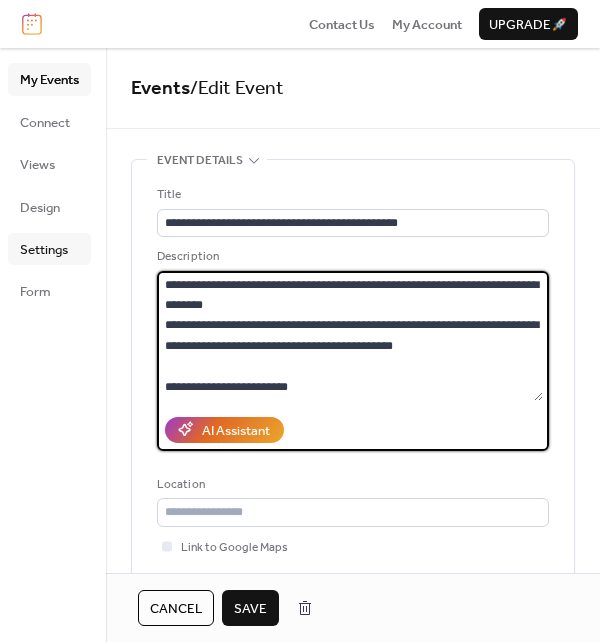 drag, startPoint x: 222, startPoint y: 296, endPoint x: 77, endPoint y: 264, distance: 148.48906 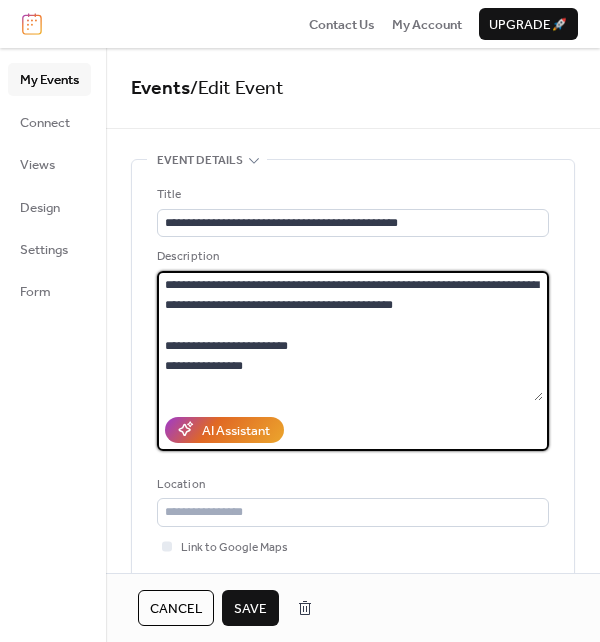 drag, startPoint x: 432, startPoint y: 330, endPoint x: 140, endPoint y: 314, distance: 292.43802 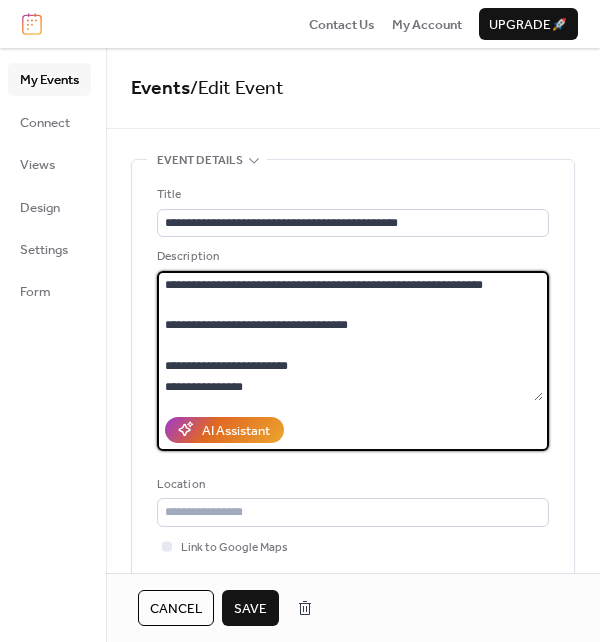 drag, startPoint x: 404, startPoint y: 287, endPoint x: 531, endPoint y: 301, distance: 127.769325 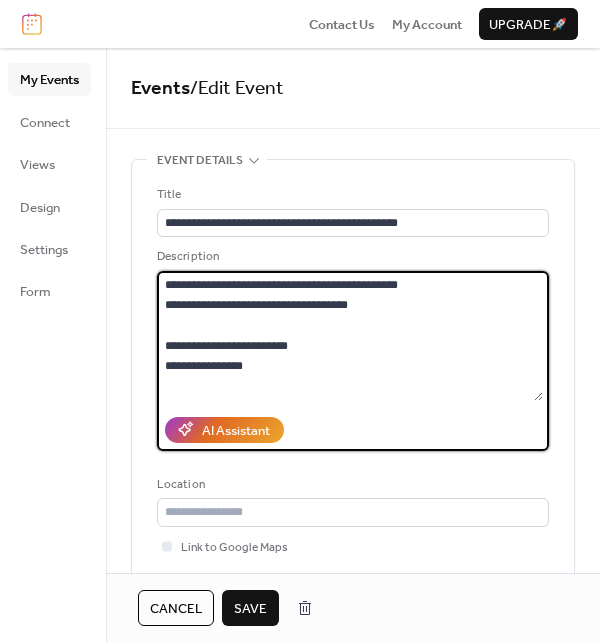 drag, startPoint x: 300, startPoint y: 340, endPoint x: 229, endPoint y: 351, distance: 71.84706 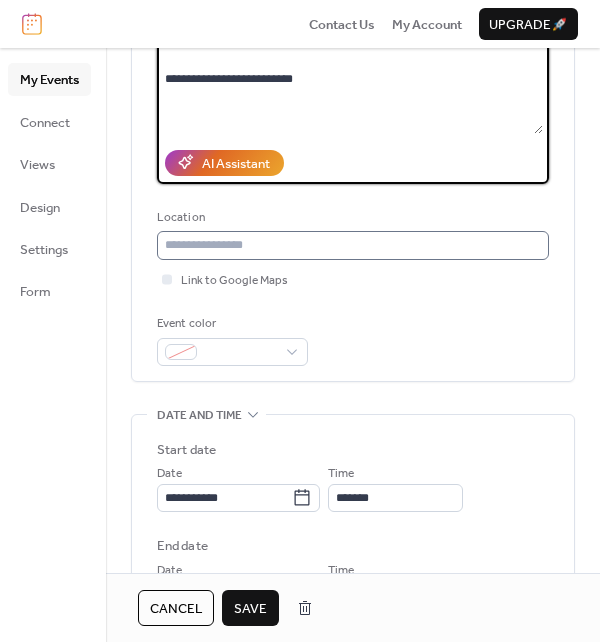 scroll, scrollTop: 300, scrollLeft: 0, axis: vertical 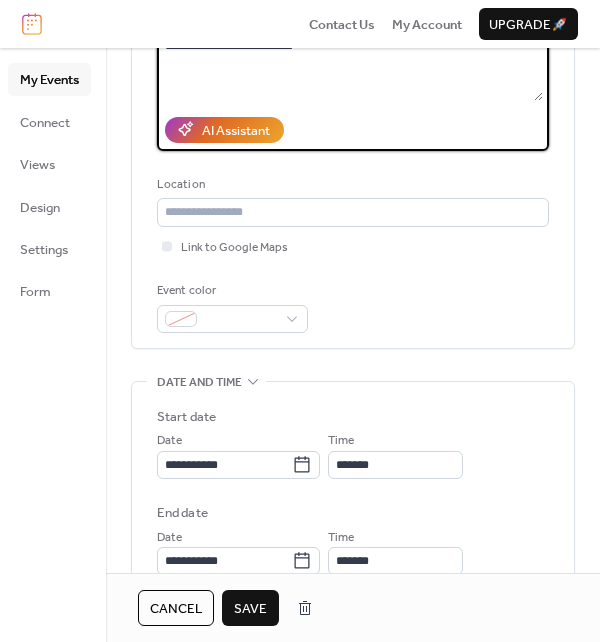 type on "**********" 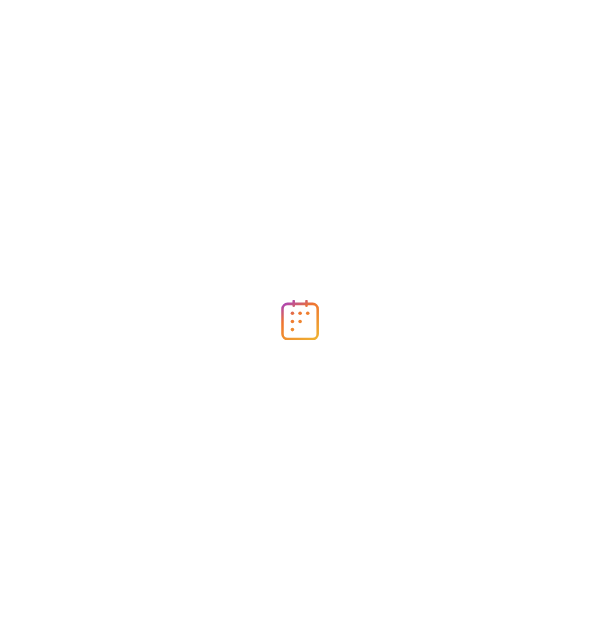 scroll, scrollTop: 0, scrollLeft: 0, axis: both 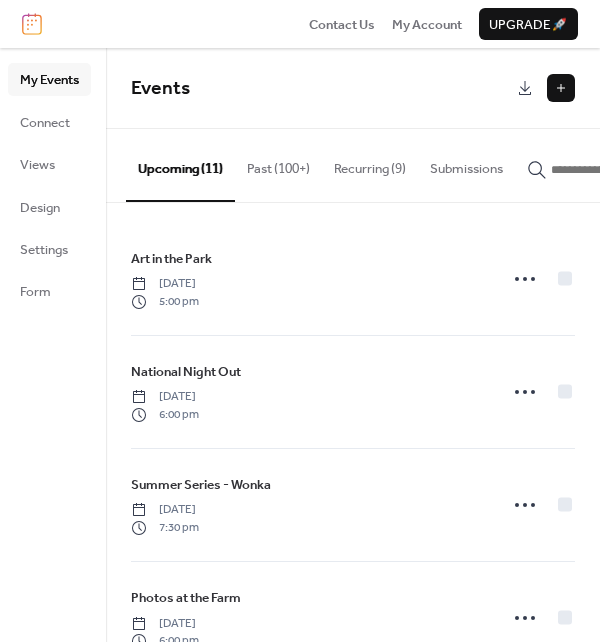click on "Recurring (9)" at bounding box center (370, 164) 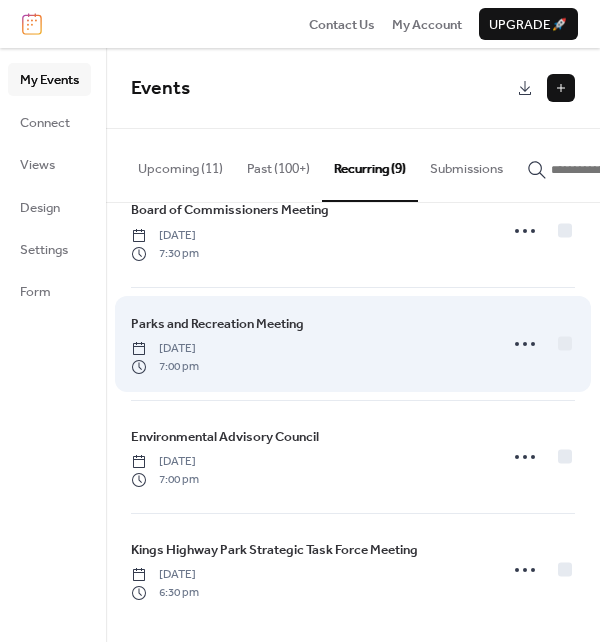 scroll, scrollTop: 624, scrollLeft: 0, axis: vertical 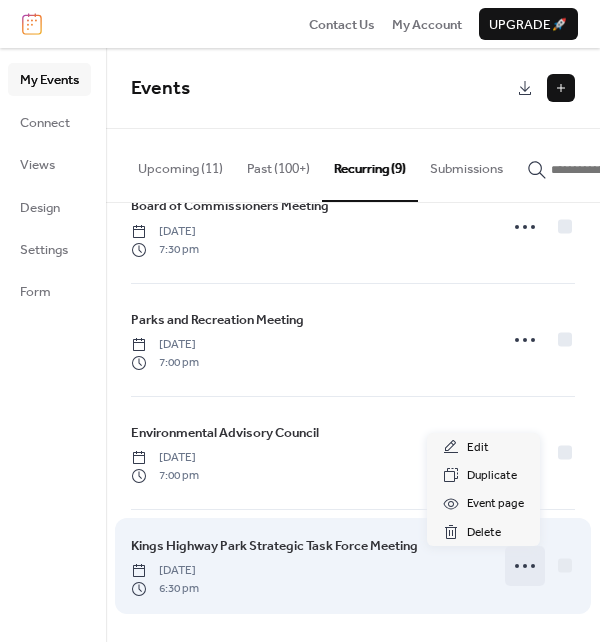 click 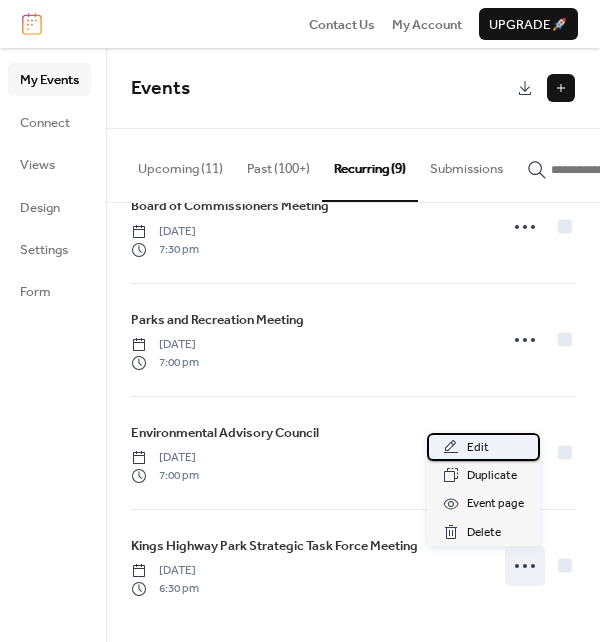 click on "Edit" at bounding box center [478, 448] 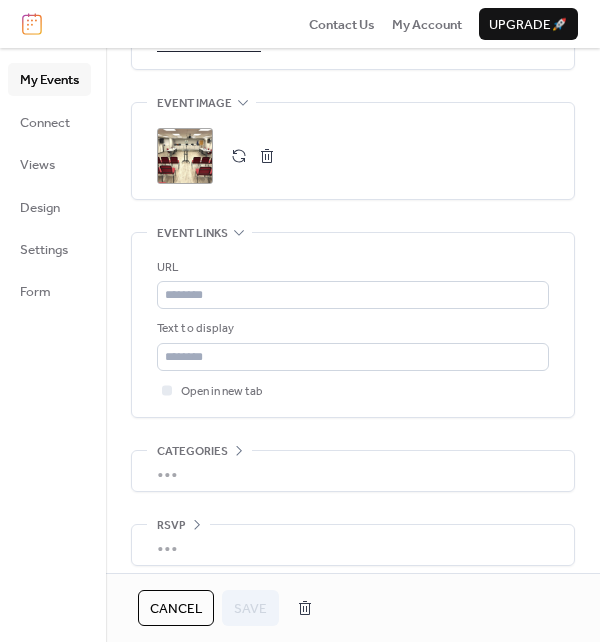 scroll, scrollTop: 1374, scrollLeft: 0, axis: vertical 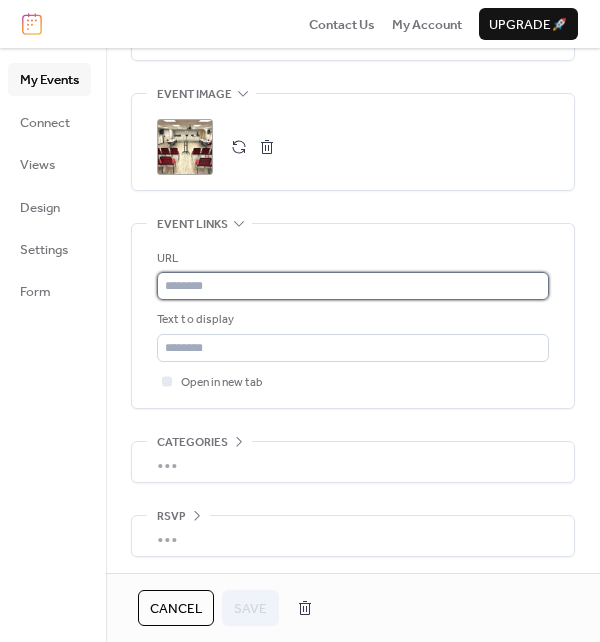 click at bounding box center [353, 286] 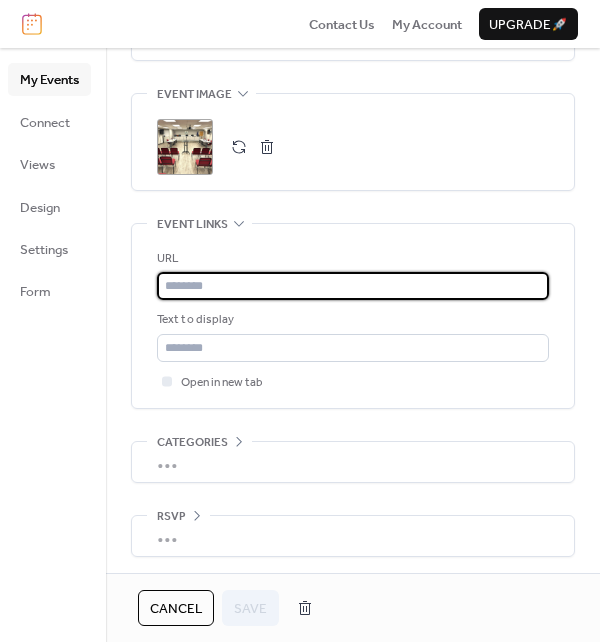 paste on "**********" 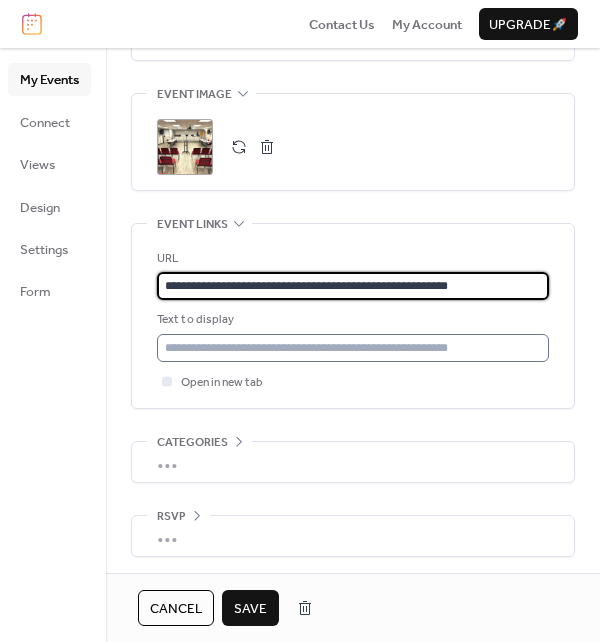 type on "**********" 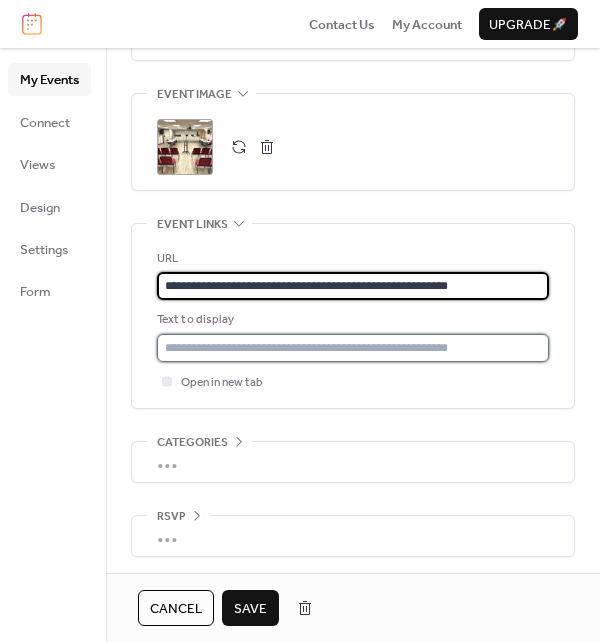 click at bounding box center [353, 348] 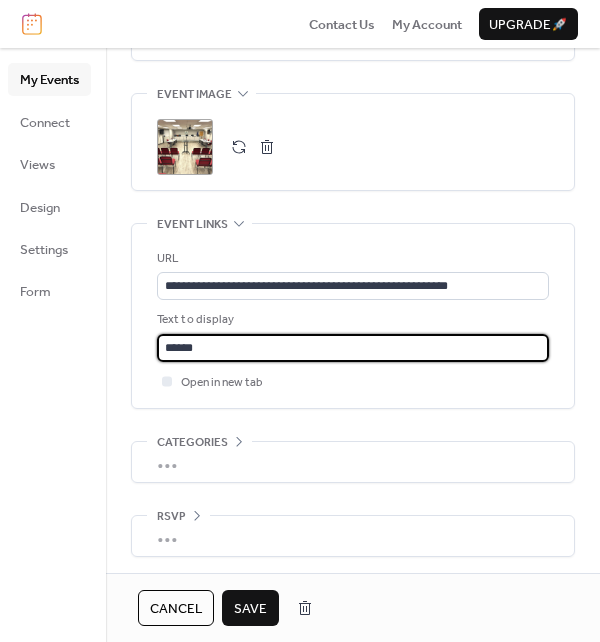 type on "******" 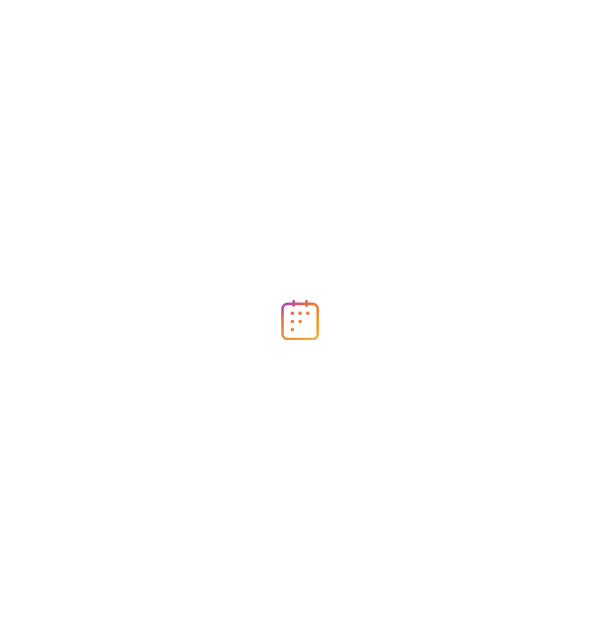 scroll, scrollTop: 0, scrollLeft: 0, axis: both 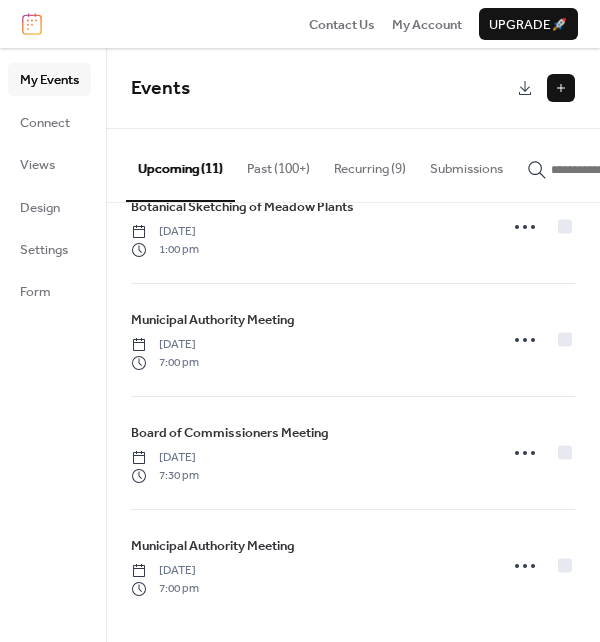 click on "Recurring (9)" at bounding box center [370, 164] 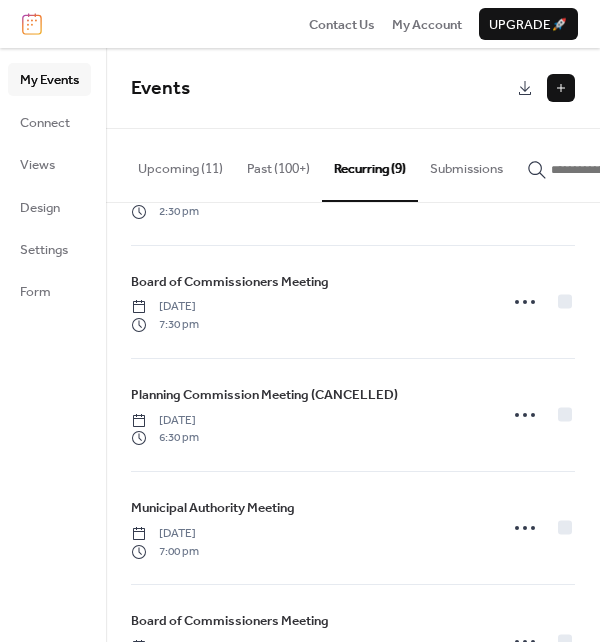 scroll, scrollTop: 0, scrollLeft: 0, axis: both 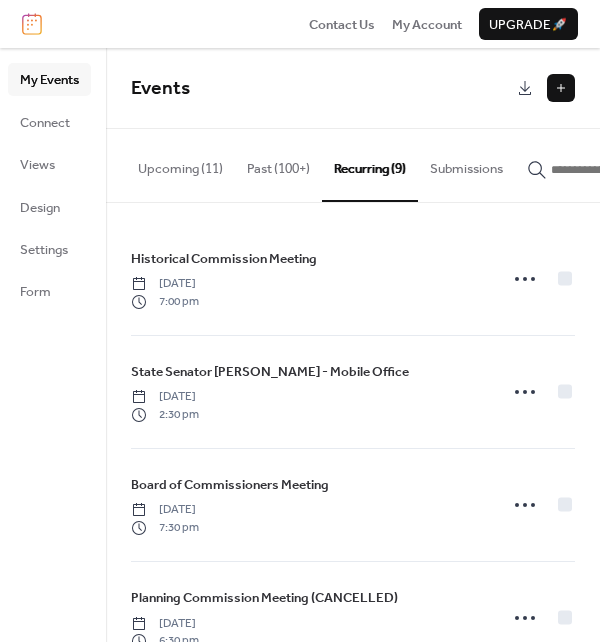 click at bounding box center [561, 88] 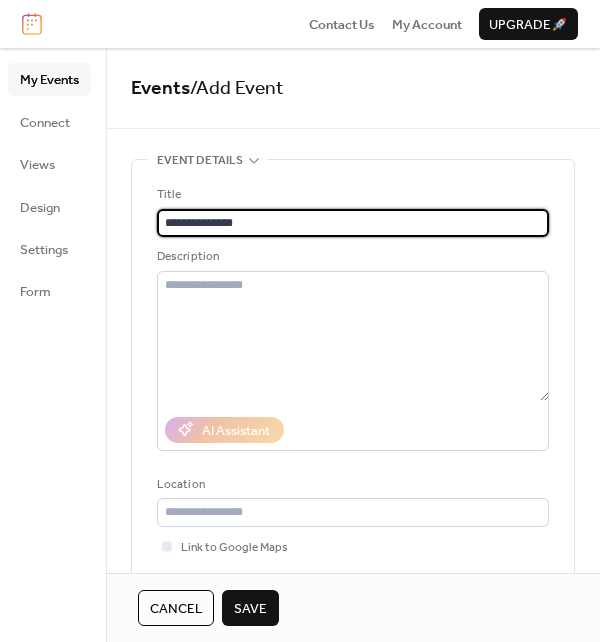 type on "**********" 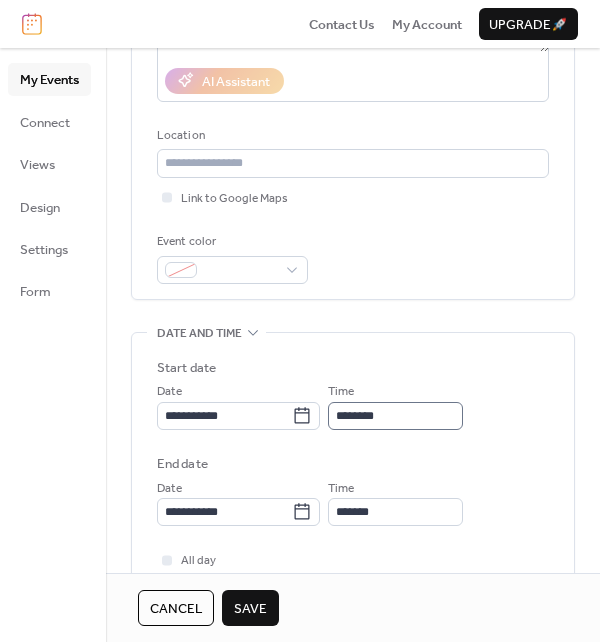 scroll, scrollTop: 400, scrollLeft: 0, axis: vertical 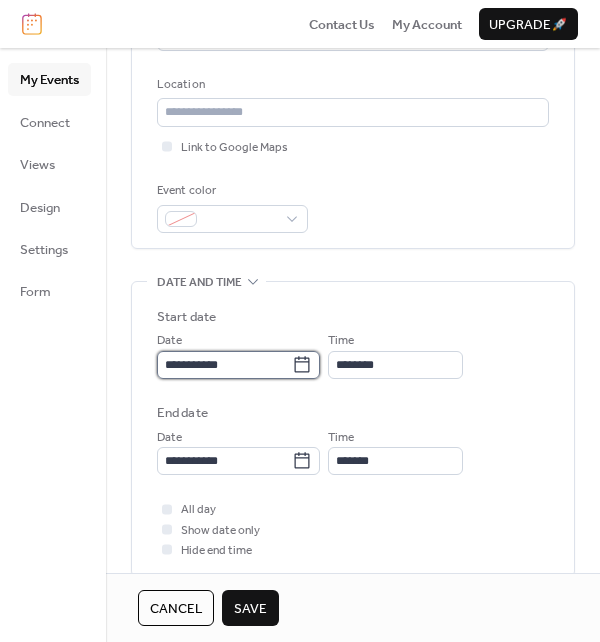 click on "**********" at bounding box center [224, 365] 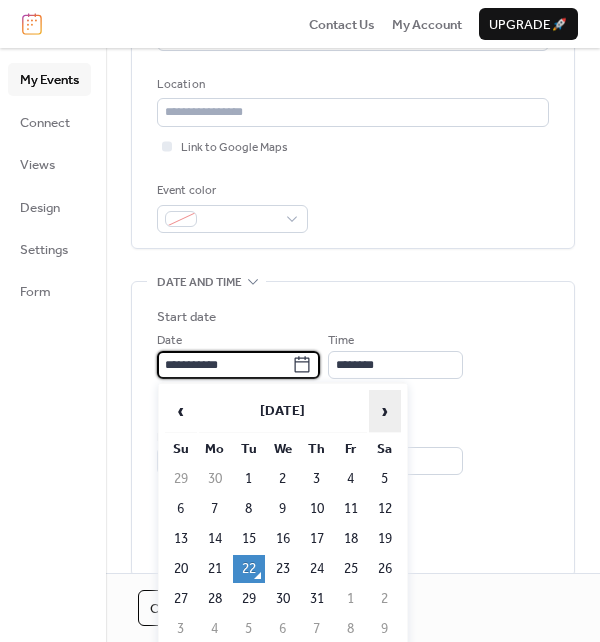 click on "›" at bounding box center [385, 411] 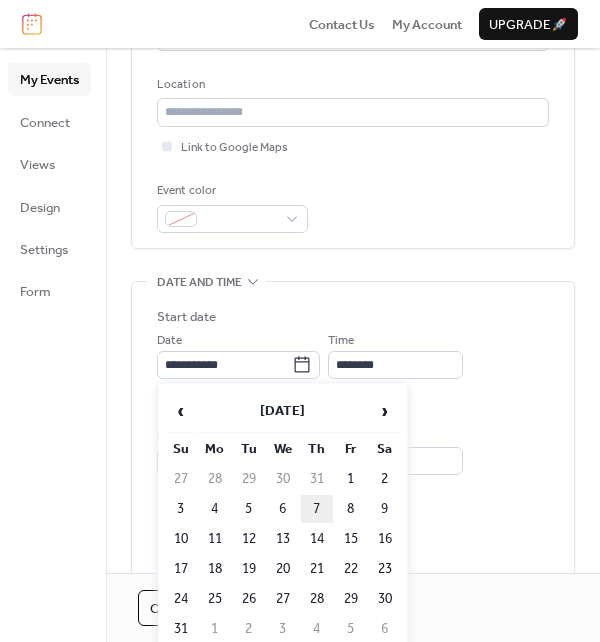 click on "7" at bounding box center (317, 509) 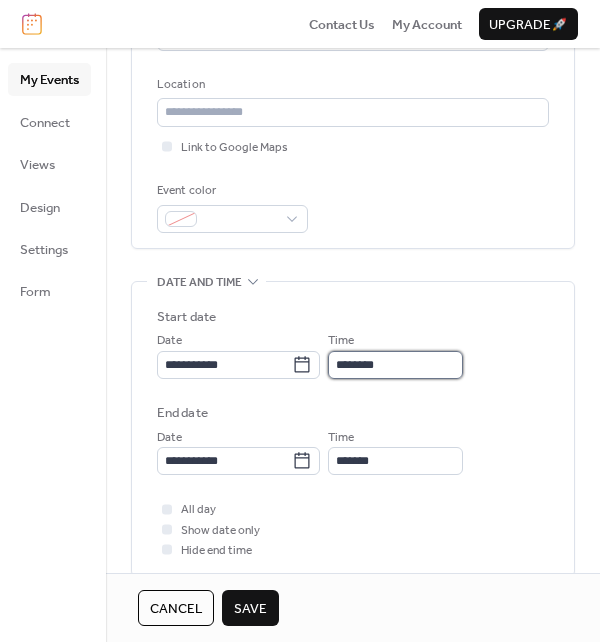 click on "********" at bounding box center [395, 365] 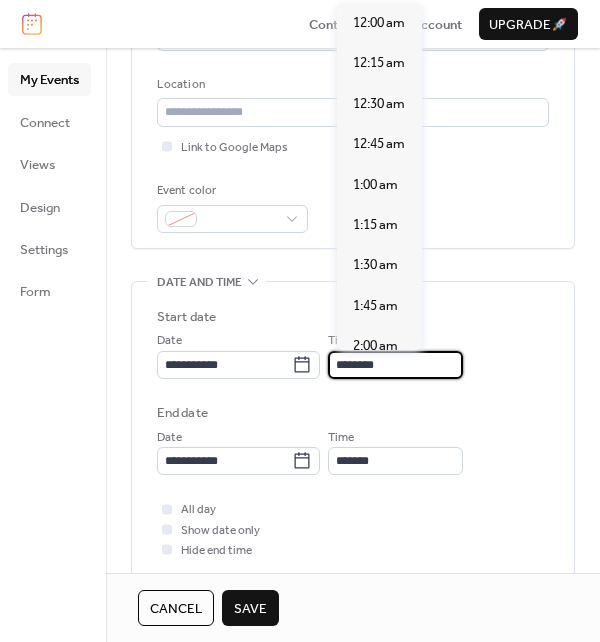 scroll, scrollTop: 1939, scrollLeft: 0, axis: vertical 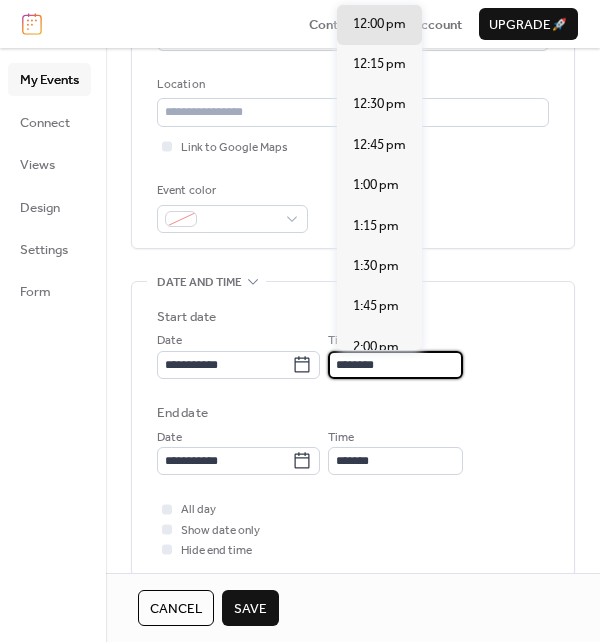 click on "Start date" at bounding box center [353, 317] 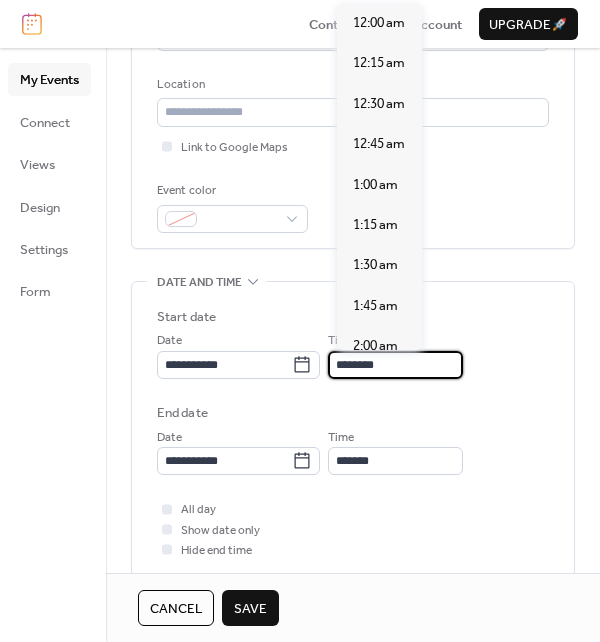 click on "********" at bounding box center (395, 365) 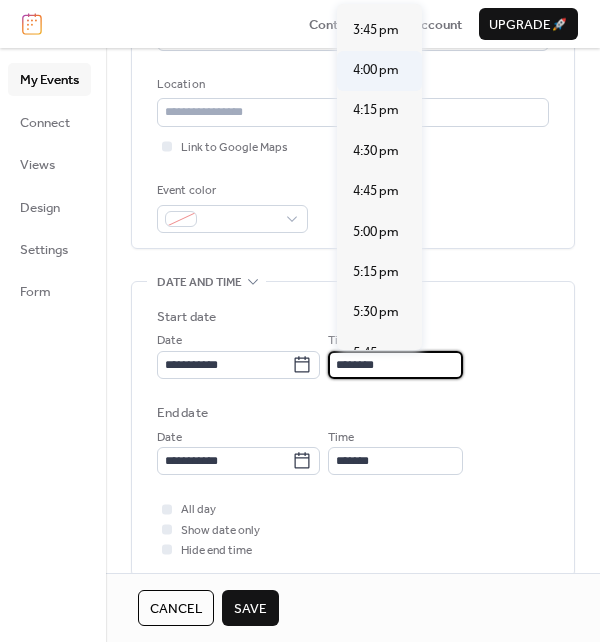 scroll, scrollTop: 2739, scrollLeft: 0, axis: vertical 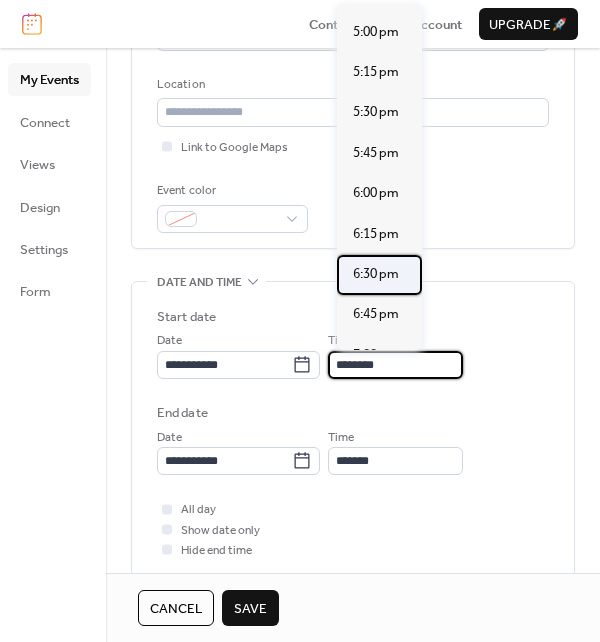 click on "6:30 pm" at bounding box center (376, 274) 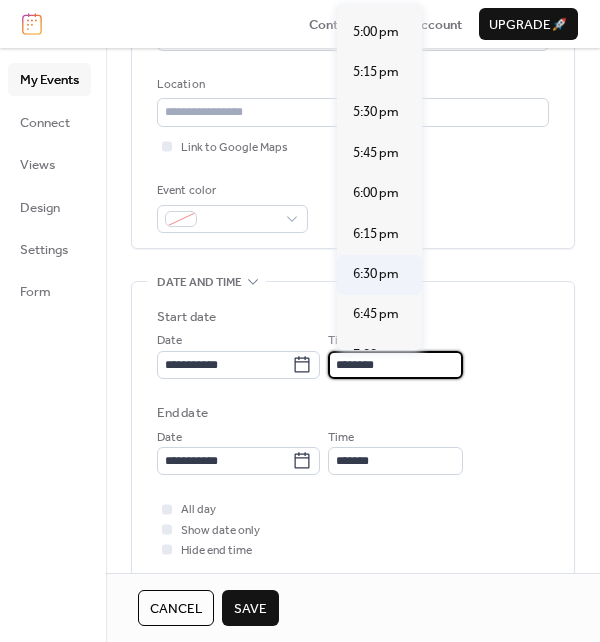 type on "*******" 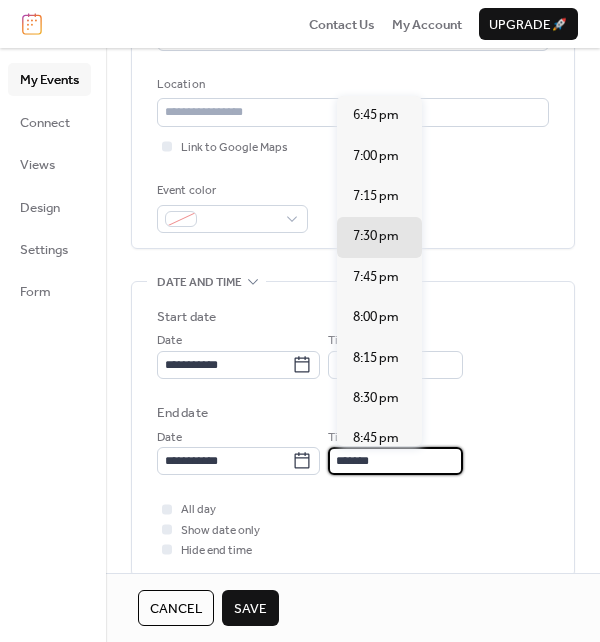 click on "*******" at bounding box center [395, 461] 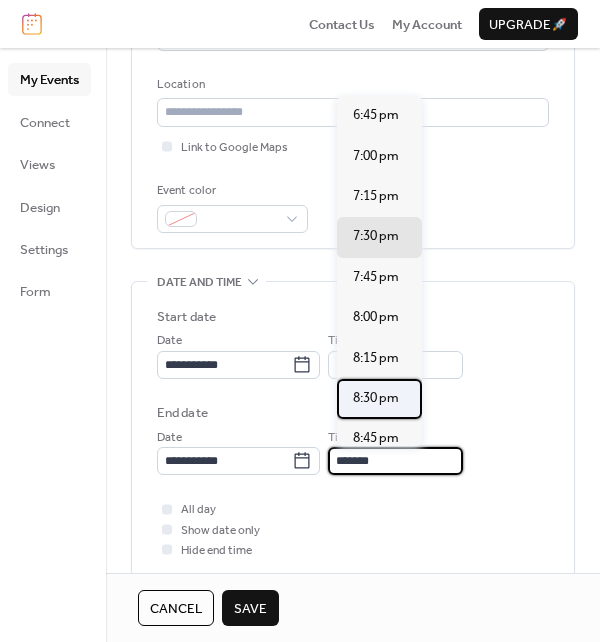 click on "8:30 pm" at bounding box center [376, 398] 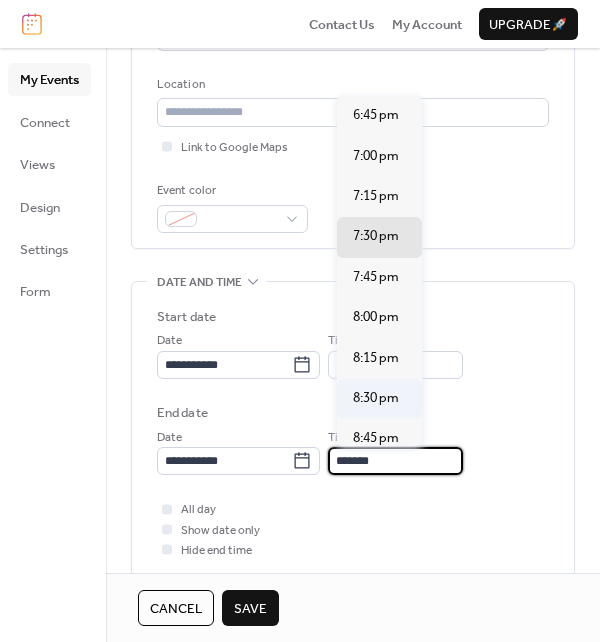 type on "*******" 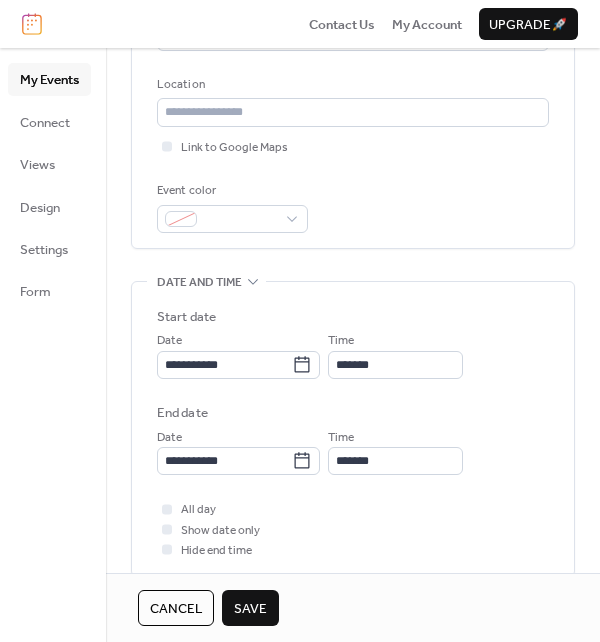 scroll, scrollTop: 600, scrollLeft: 0, axis: vertical 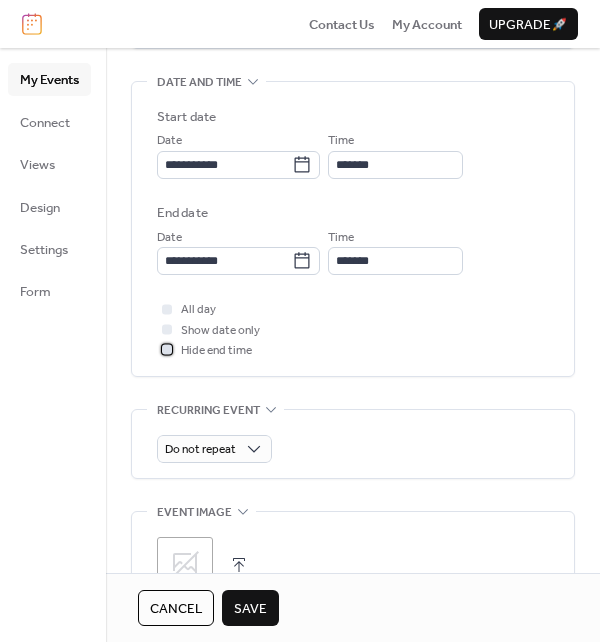 click at bounding box center (167, 350) 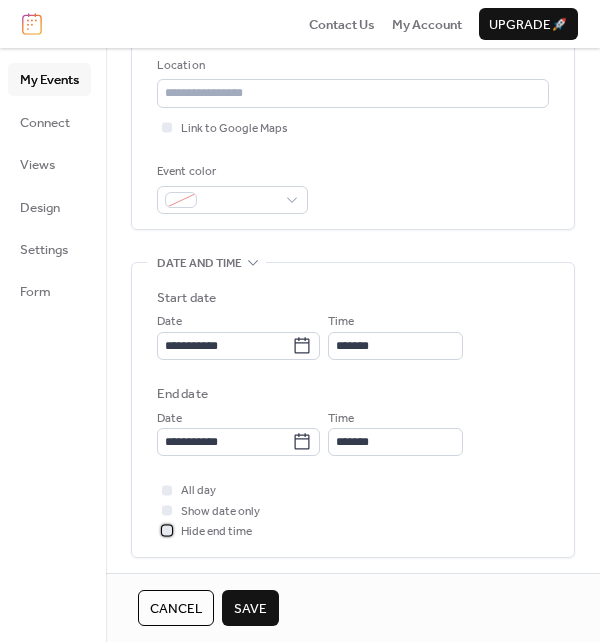 scroll, scrollTop: 19, scrollLeft: 0, axis: vertical 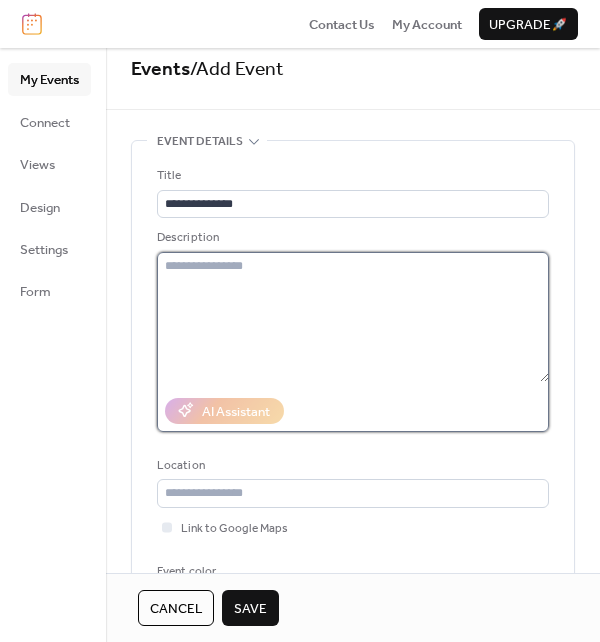 click at bounding box center (353, 317) 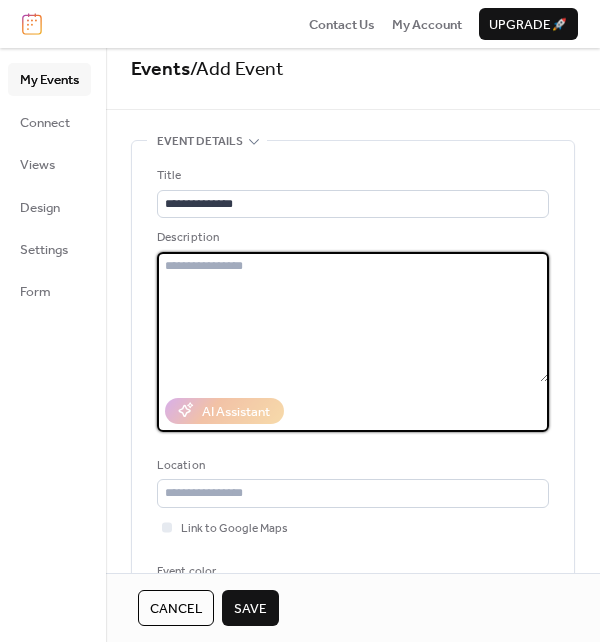 paste on "**********" 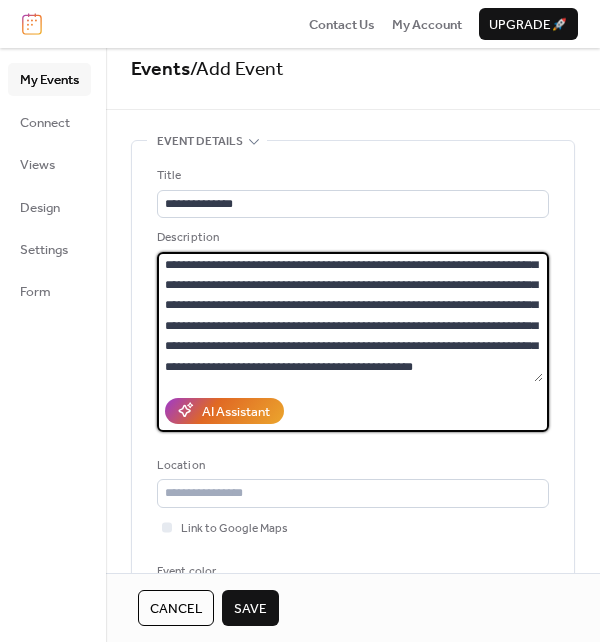 scroll, scrollTop: 244, scrollLeft: 0, axis: vertical 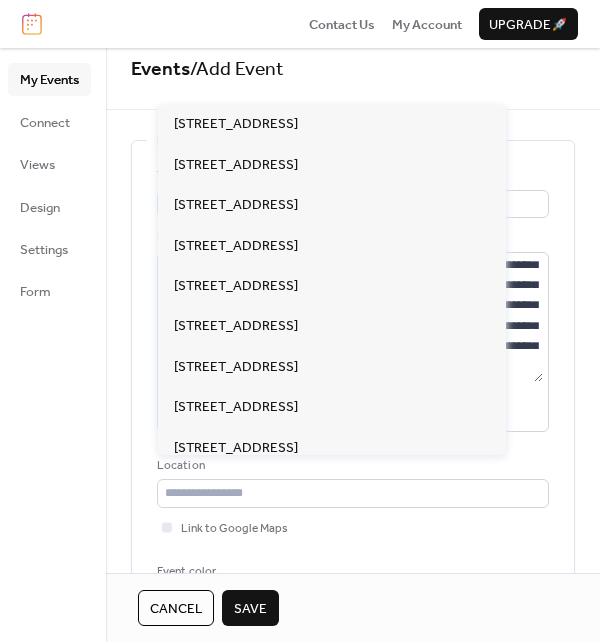 click on "**********" at bounding box center (353, 858) 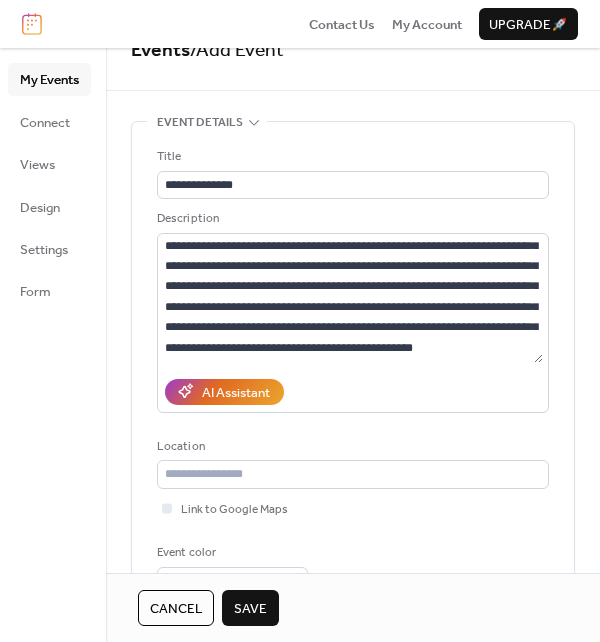 scroll, scrollTop: 300, scrollLeft: 0, axis: vertical 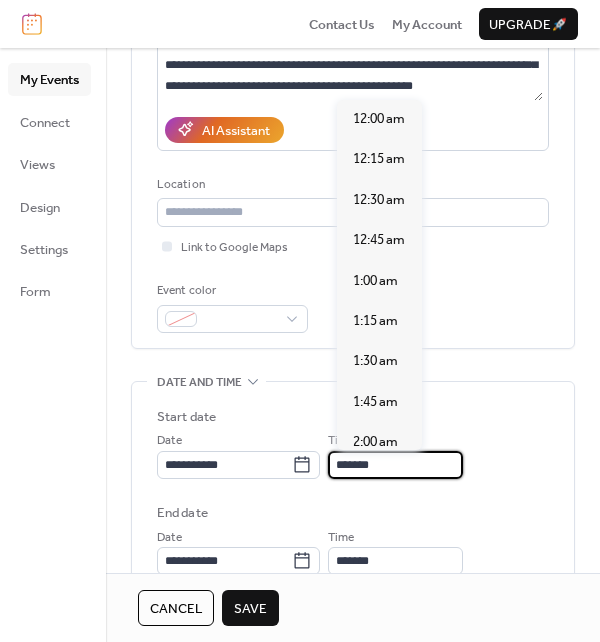 click on "*******" at bounding box center (395, 465) 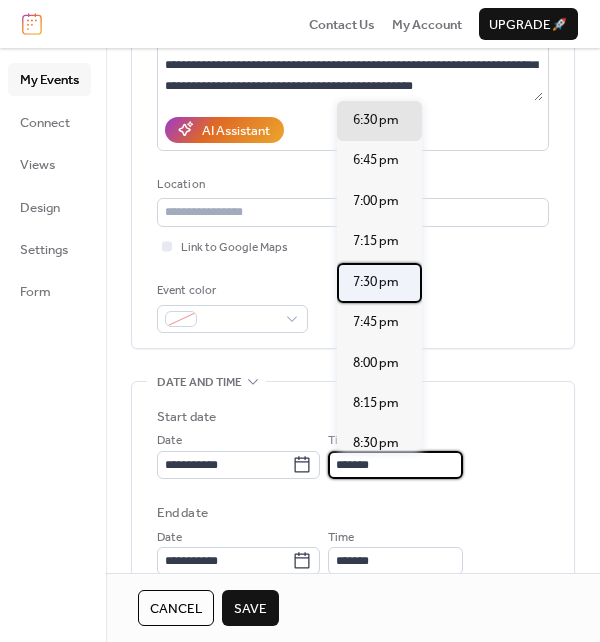 click on "7:30 pm" at bounding box center (376, 282) 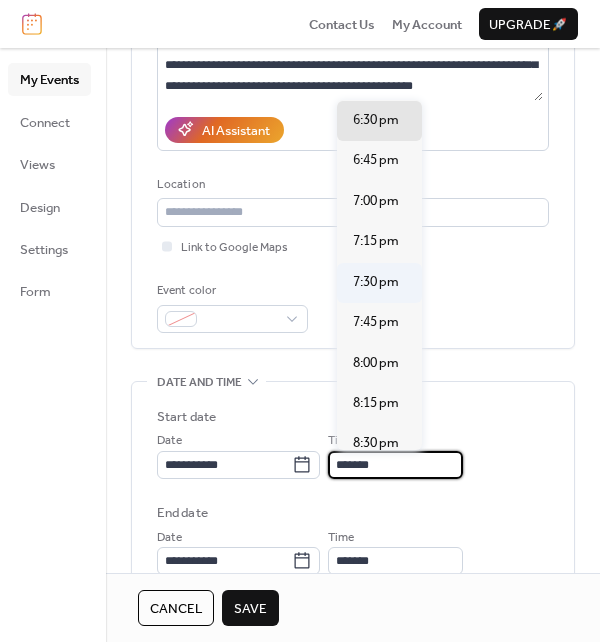type on "*******" 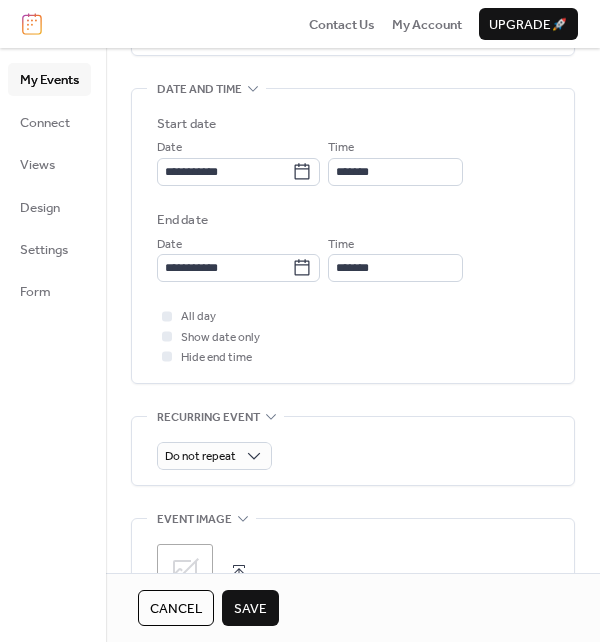 scroll, scrollTop: 600, scrollLeft: 0, axis: vertical 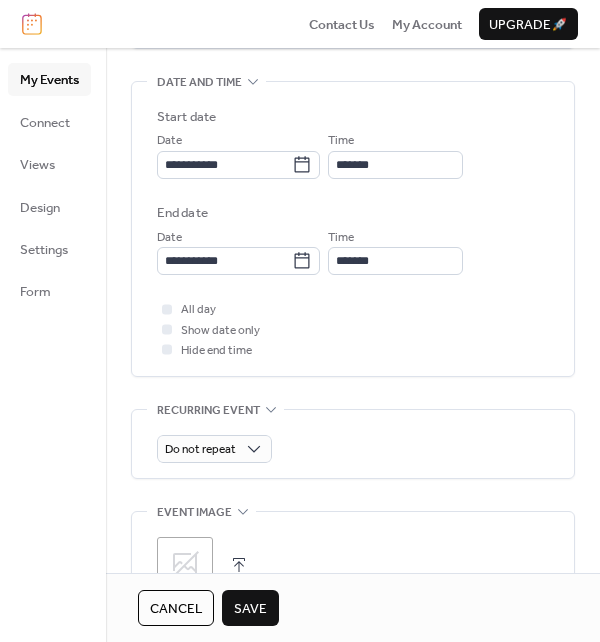 click on "Save" at bounding box center [250, 609] 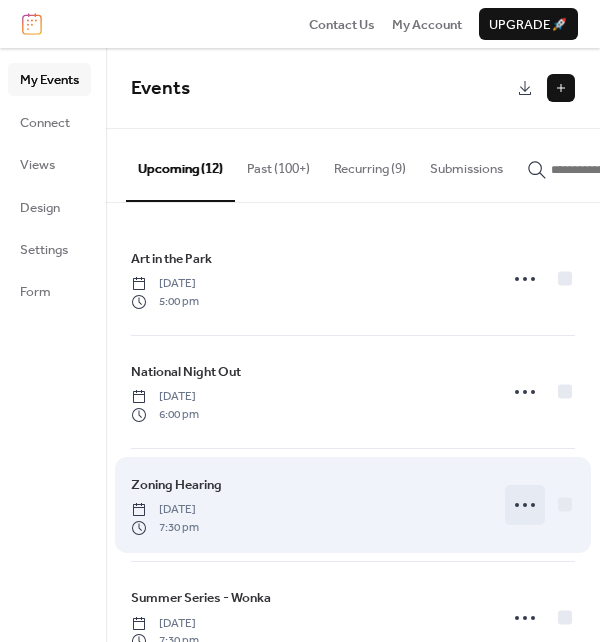 click 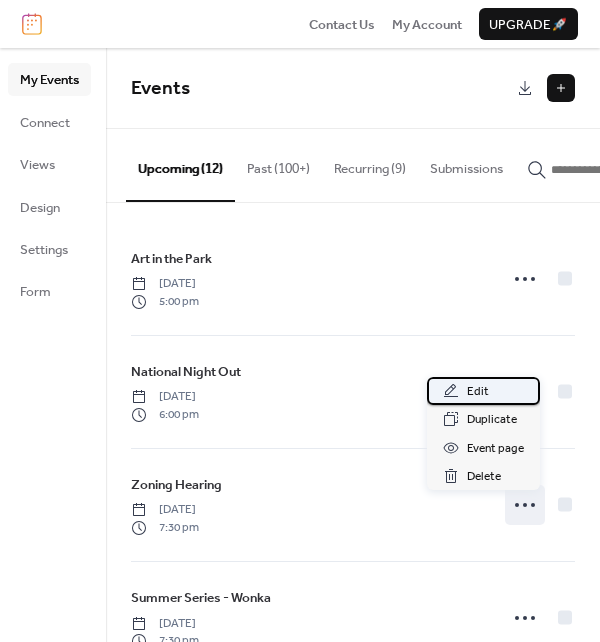 click on "Edit" at bounding box center [483, 391] 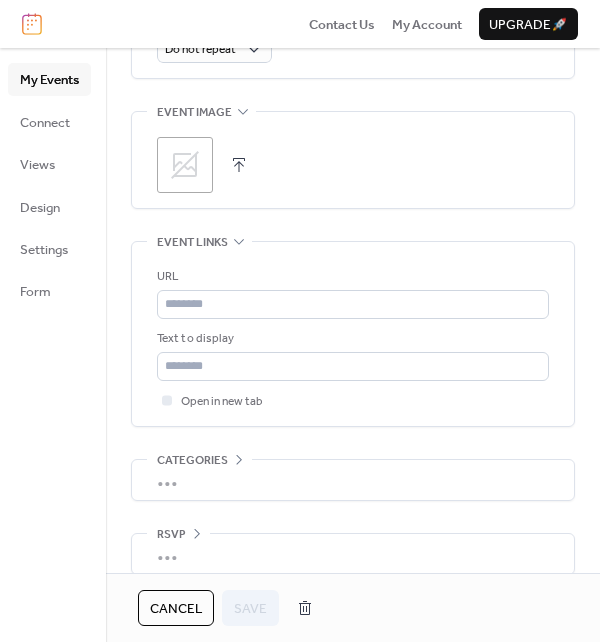 scroll, scrollTop: 1019, scrollLeft: 0, axis: vertical 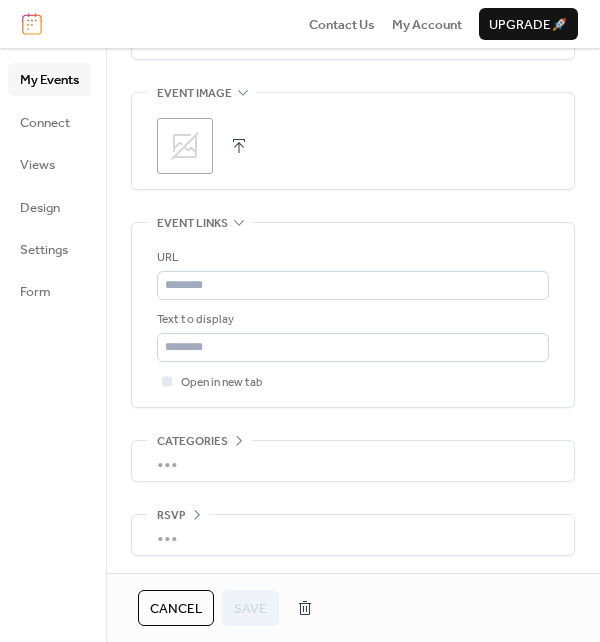 click at bounding box center [239, 146] 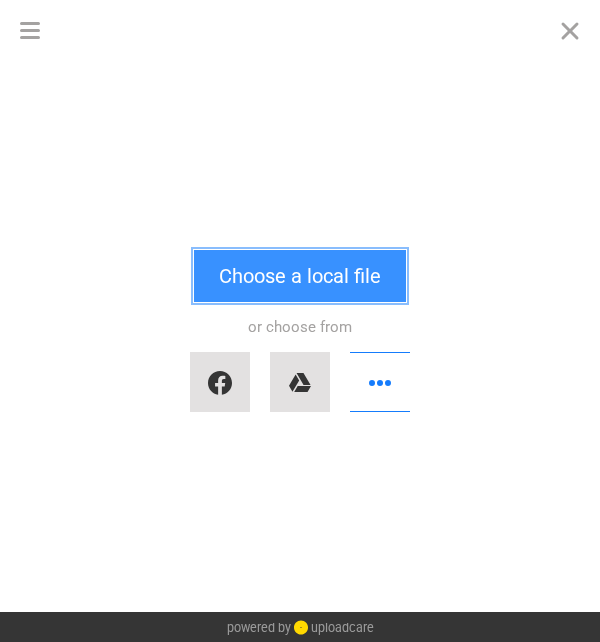 click on "Choose a local file" at bounding box center (300, 276) 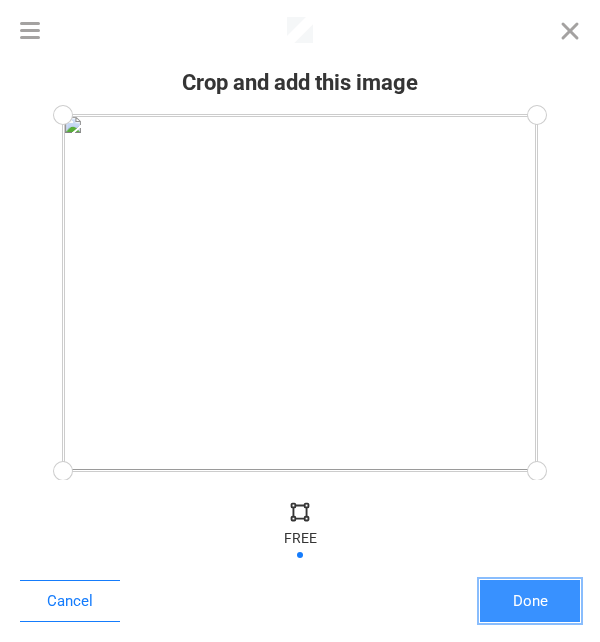 click on "Done" at bounding box center [530, 601] 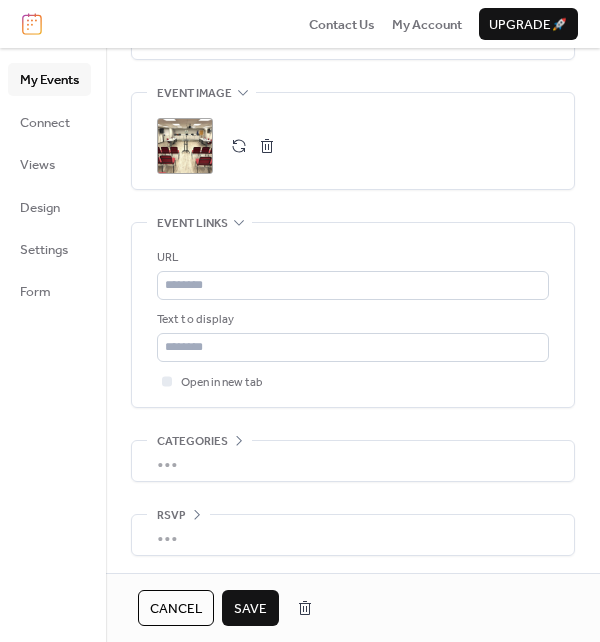 click on "Save" at bounding box center (250, 609) 